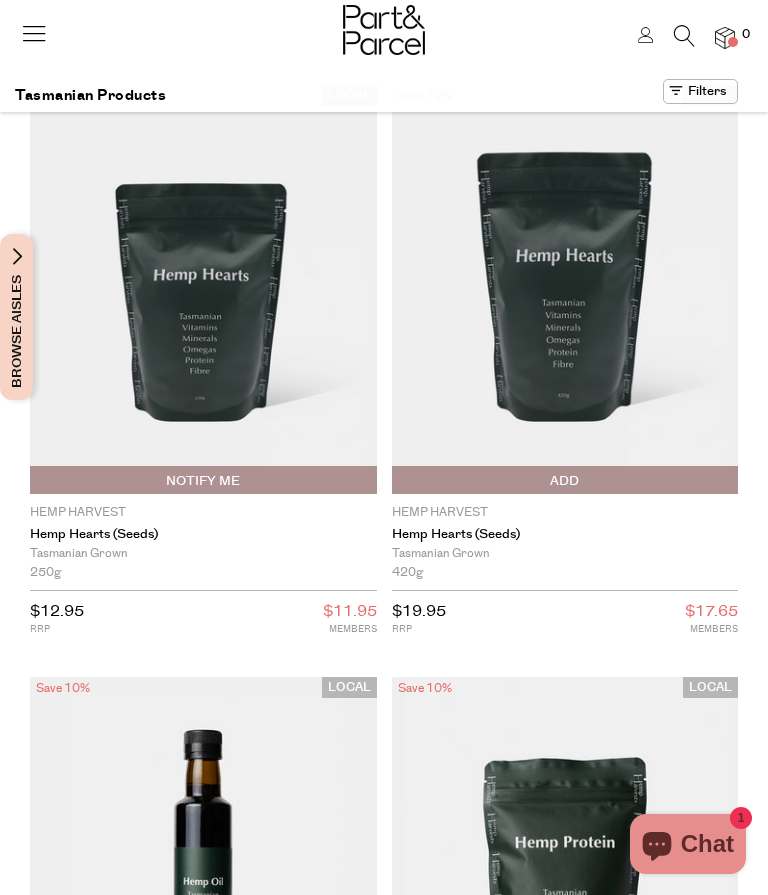 scroll, scrollTop: 0, scrollLeft: 0, axis: both 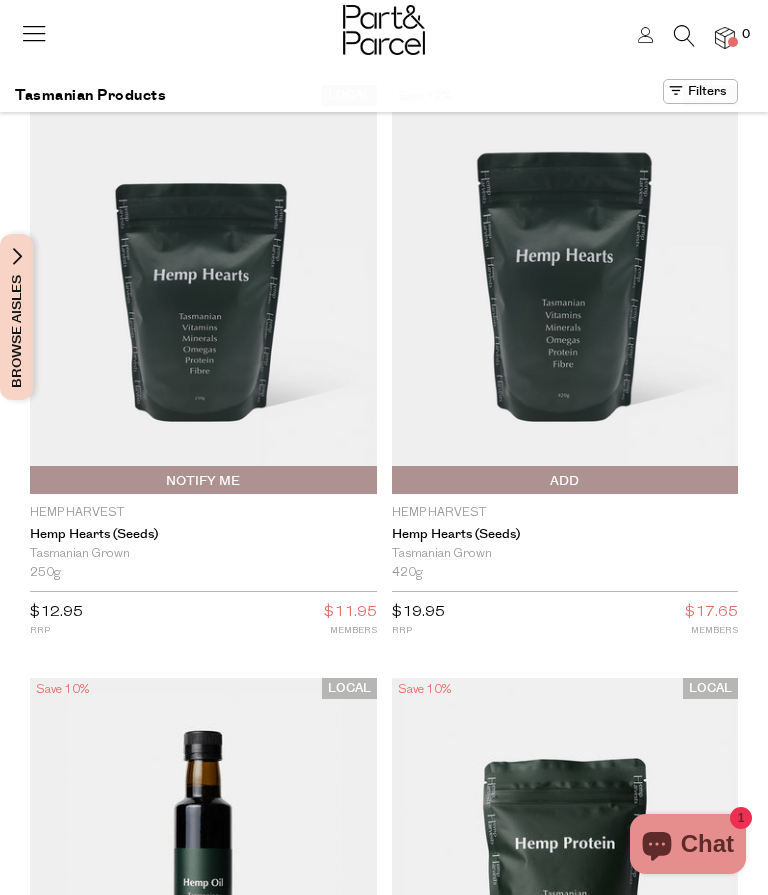 click on "Hemp Hearts (Seeds)" at bounding box center (203, 535) 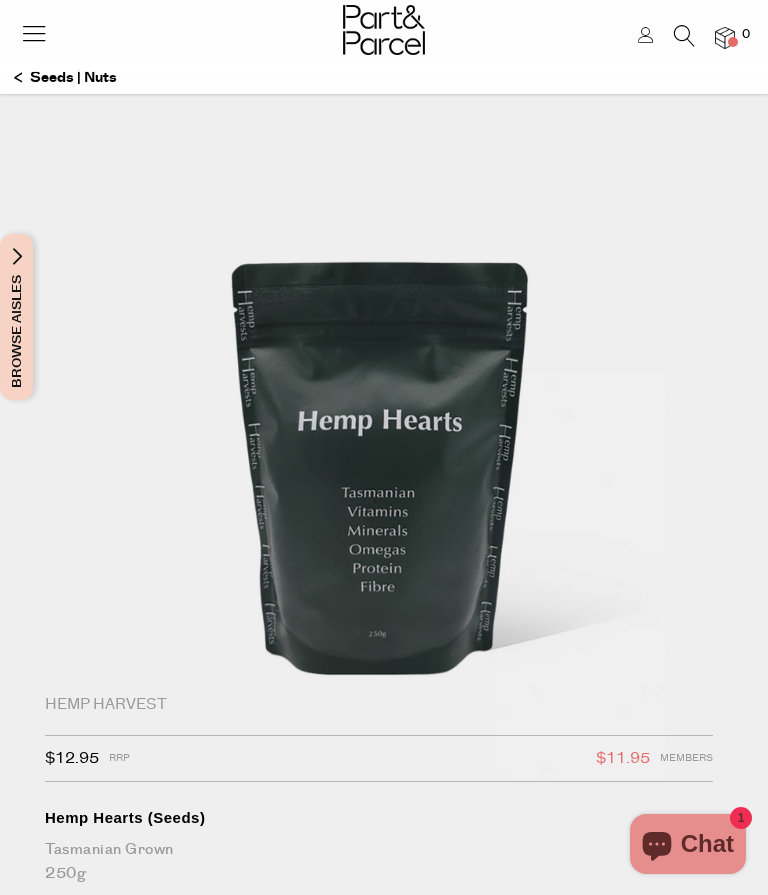 scroll, scrollTop: 0, scrollLeft: 0, axis: both 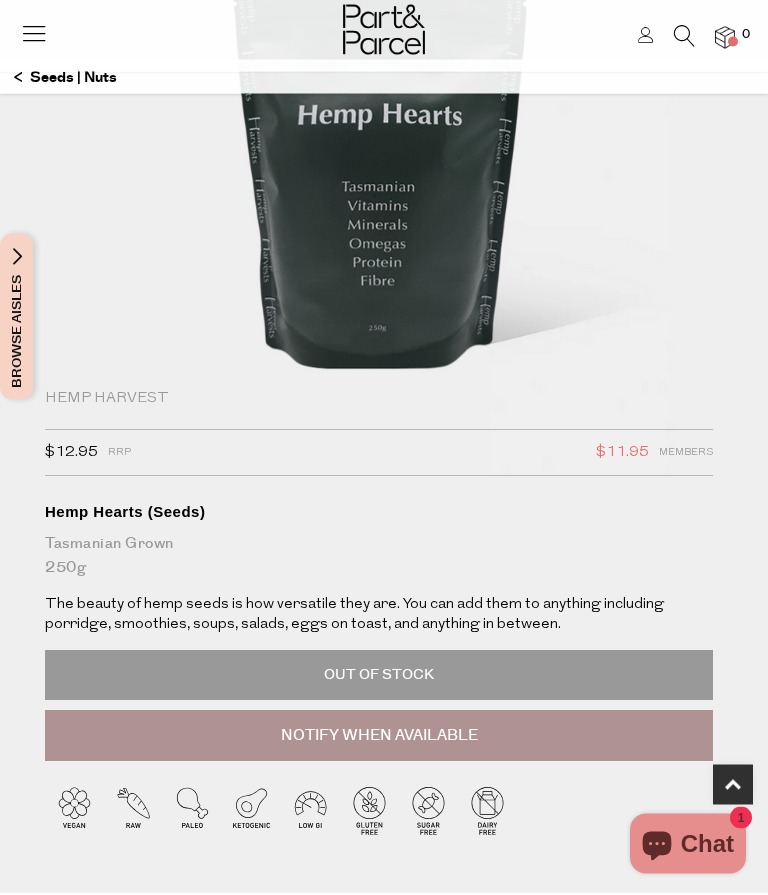 click on "Notify When Available" at bounding box center [379, 737] 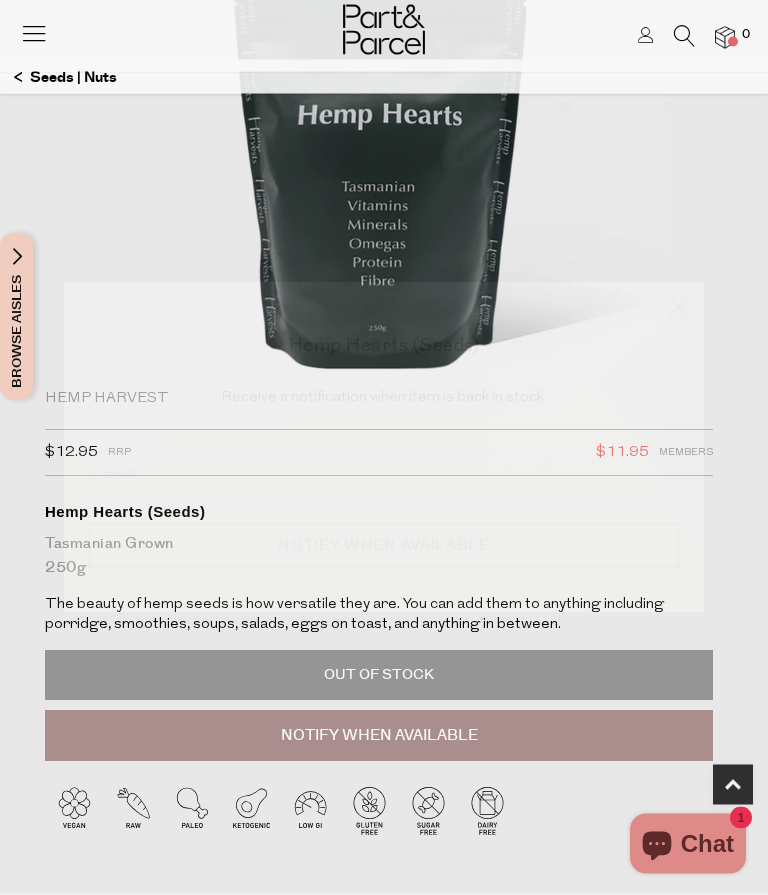 scroll, scrollTop: 306, scrollLeft: 0, axis: vertical 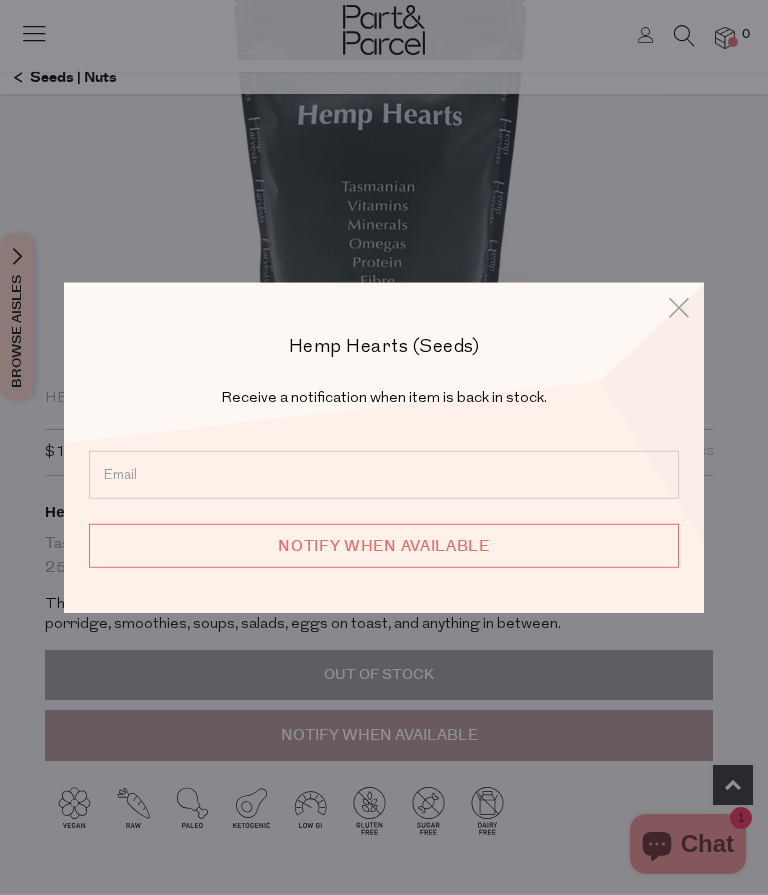 click at bounding box center [384, 475] 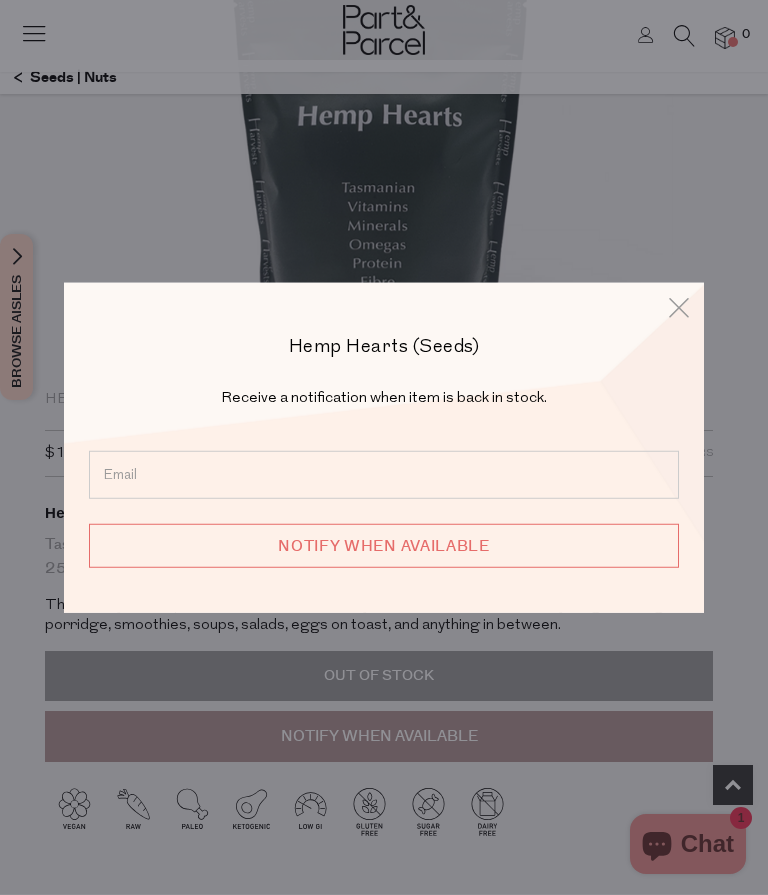 type on "kathytribe@icloud.com" 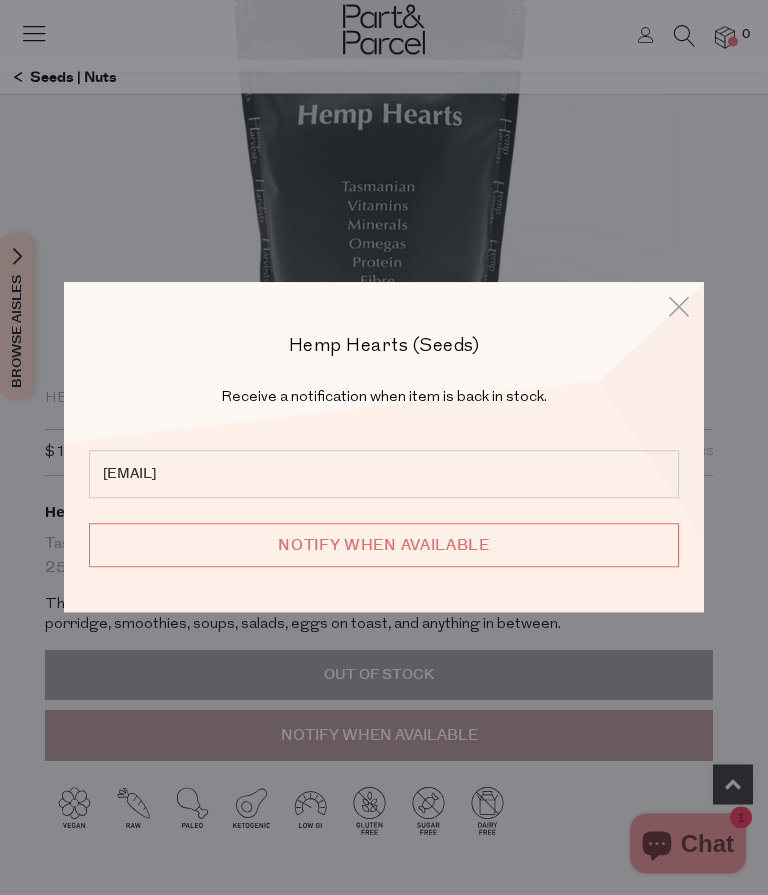 click on "Notify when available" at bounding box center [384, 546] 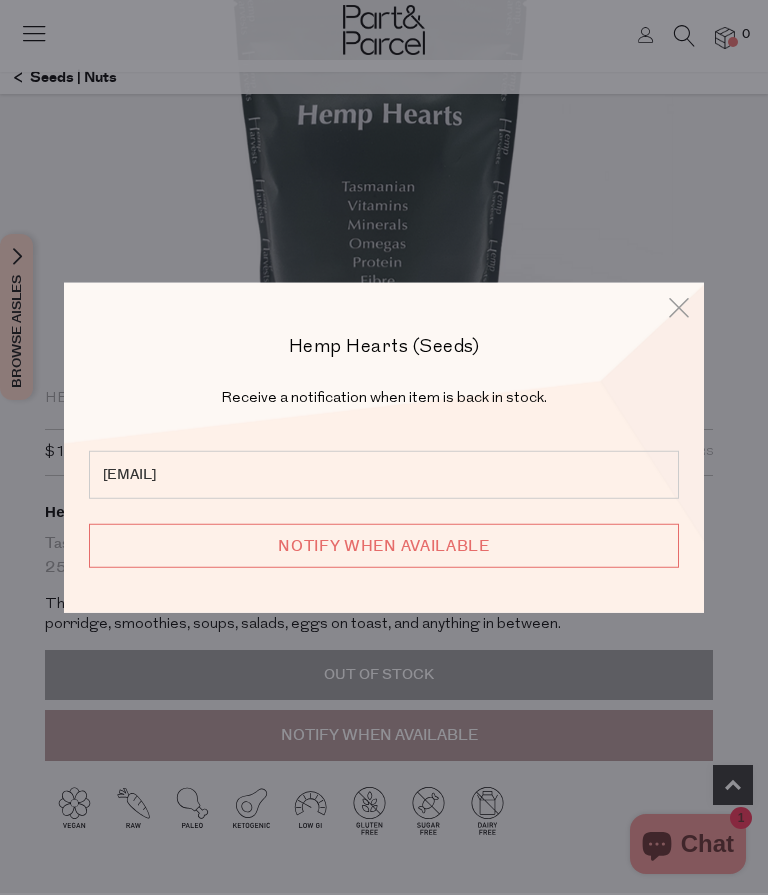type on "We will be in touch" 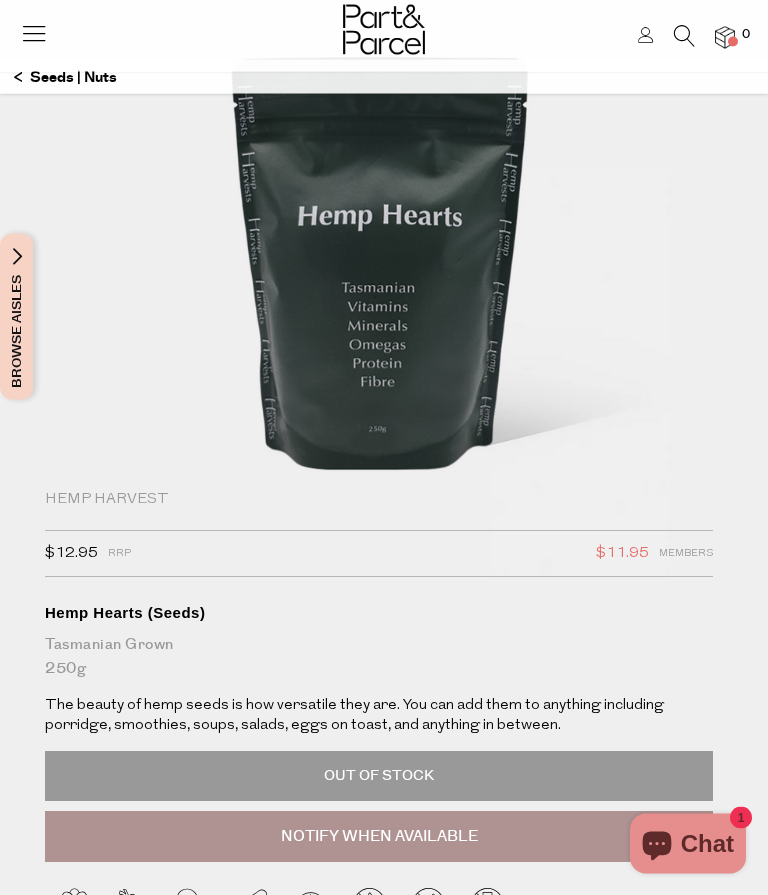 scroll, scrollTop: 193, scrollLeft: 0, axis: vertical 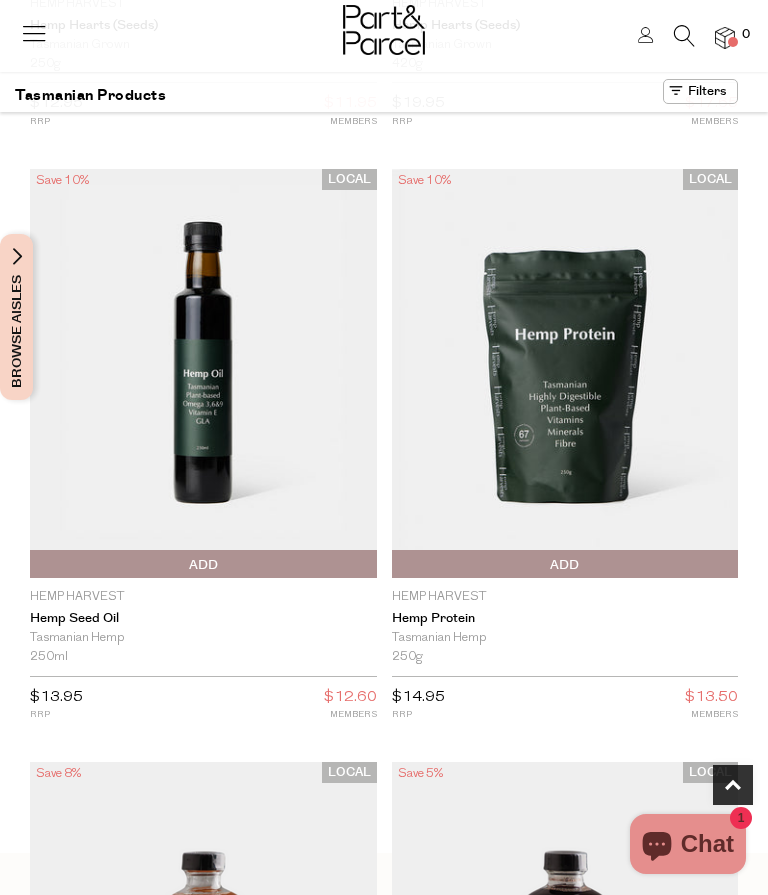 click at bounding box center [565, 373] 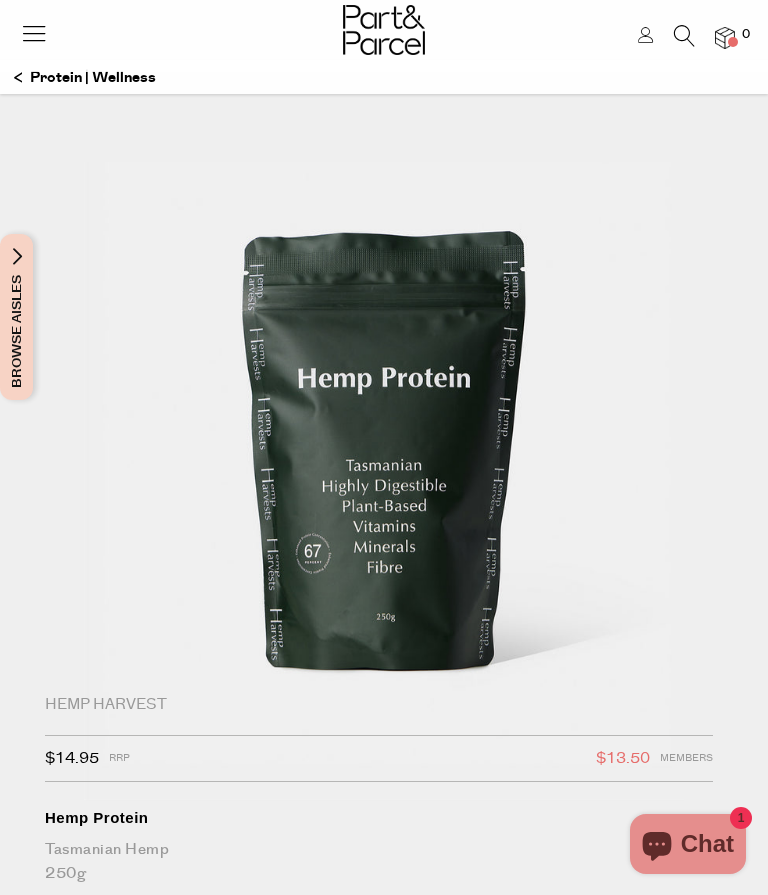 scroll, scrollTop: 231, scrollLeft: 0, axis: vertical 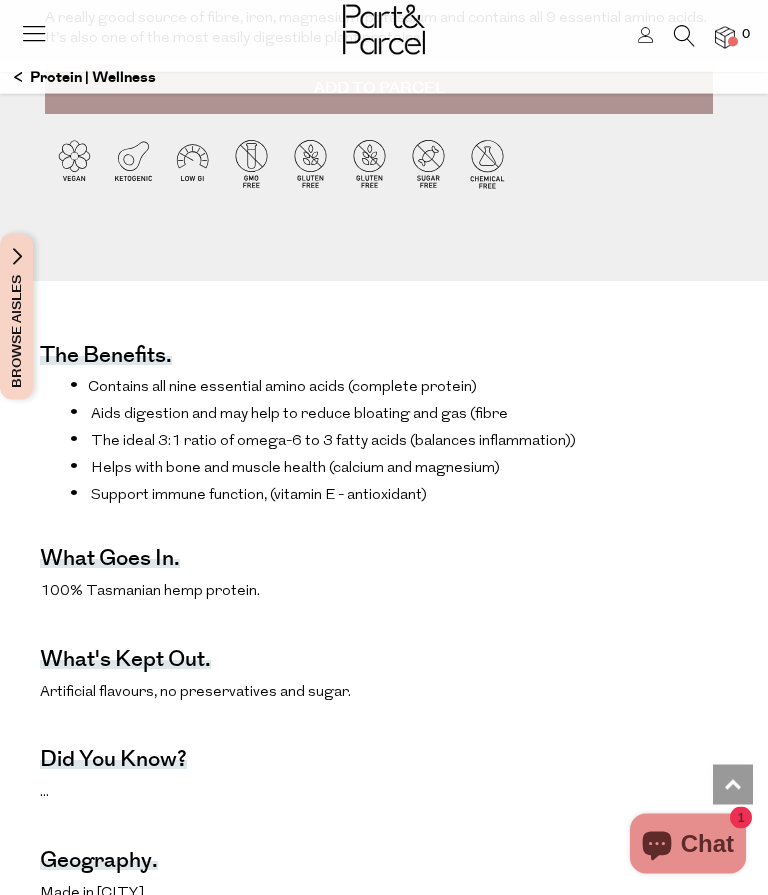 click on "Did you know?" at bounding box center [113, 763] 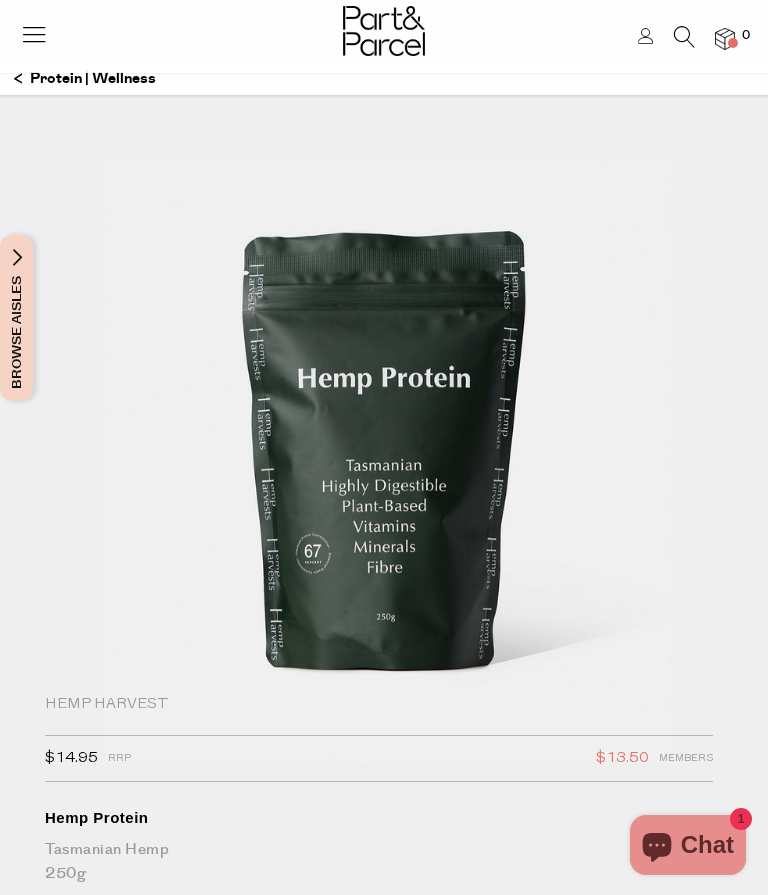 scroll, scrollTop: 0, scrollLeft: 0, axis: both 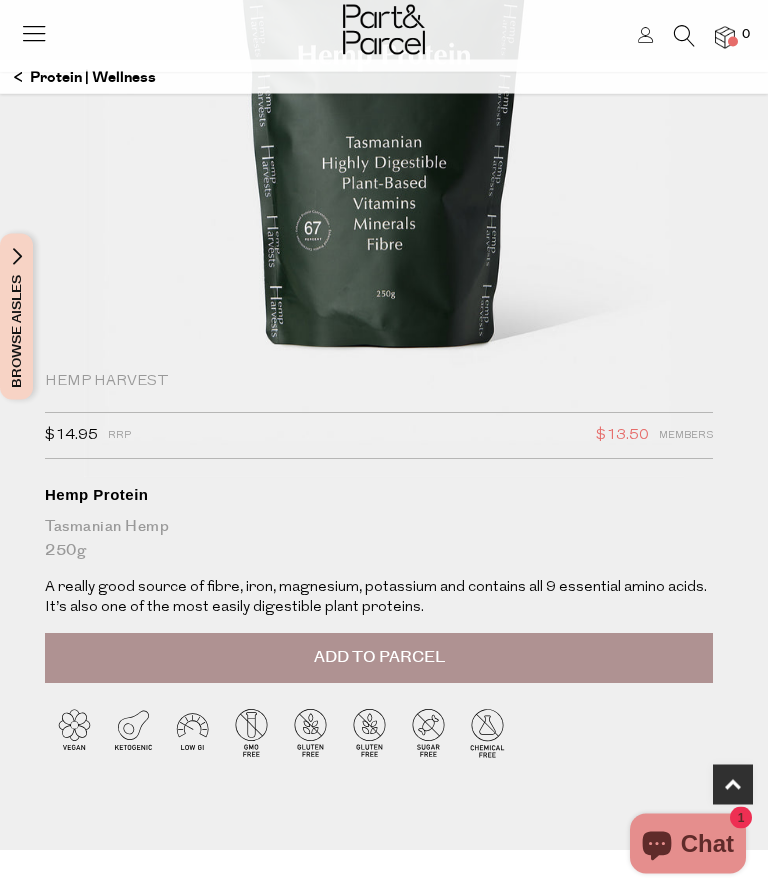 click on "Add to Parcel" at bounding box center (379, 659) 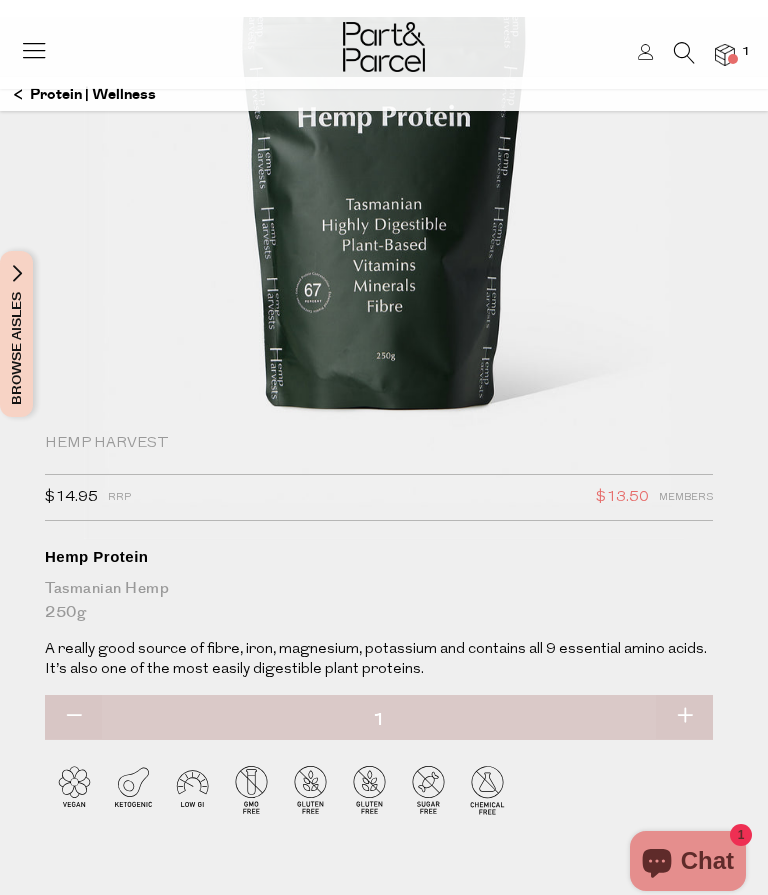 scroll, scrollTop: 0, scrollLeft: 0, axis: both 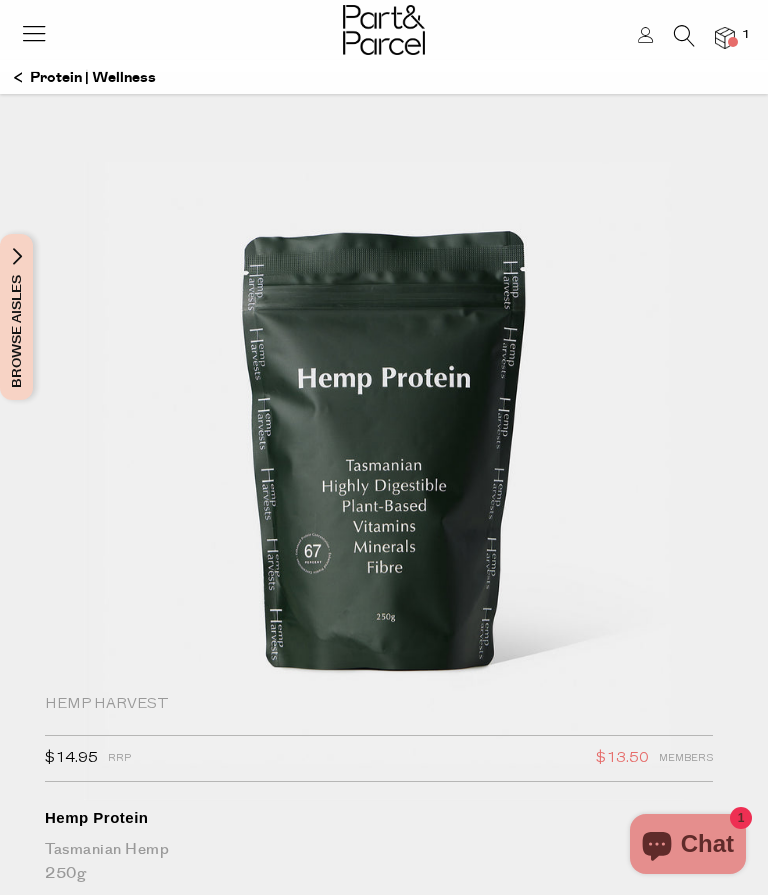 click on "Protein | Wellness" at bounding box center [85, 78] 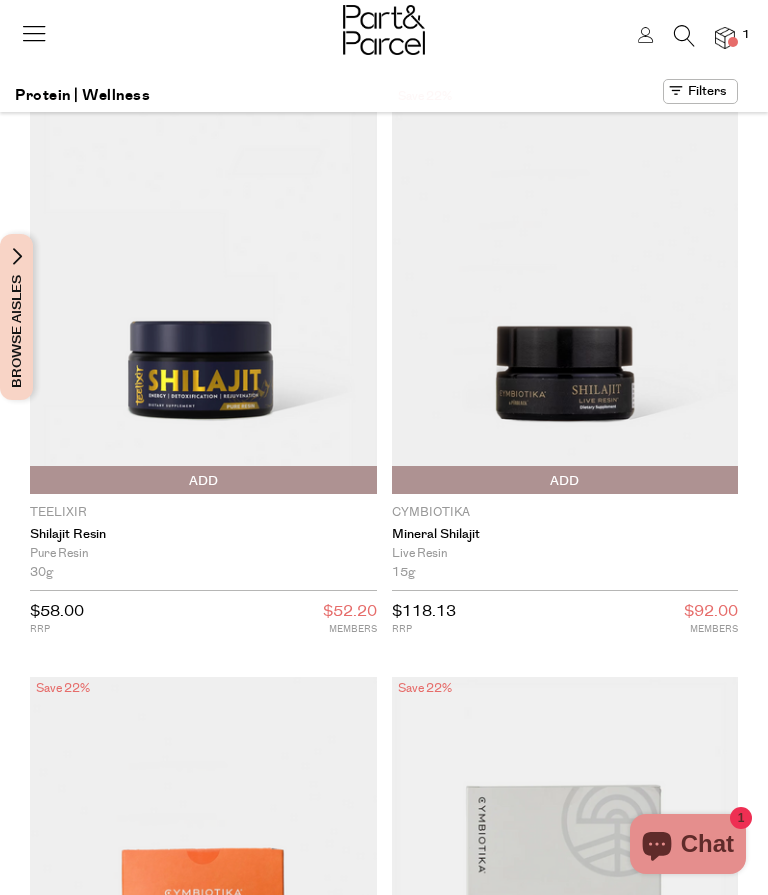 scroll, scrollTop: 0, scrollLeft: 0, axis: both 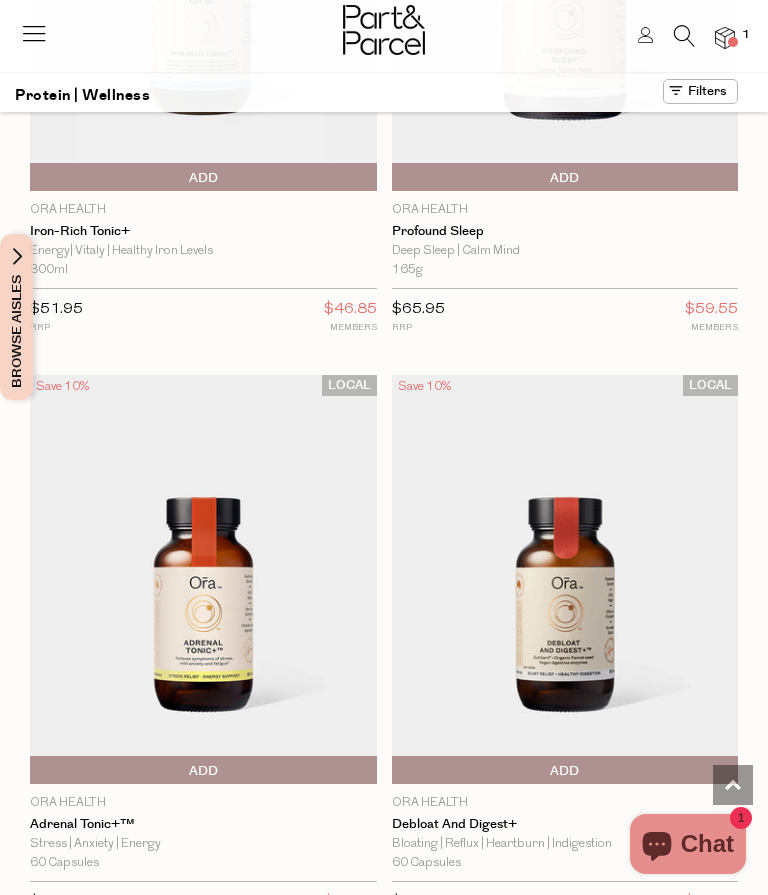 click on "Bloating | Reflux | Heartburn | Indigestion" at bounding box center [565, 844] 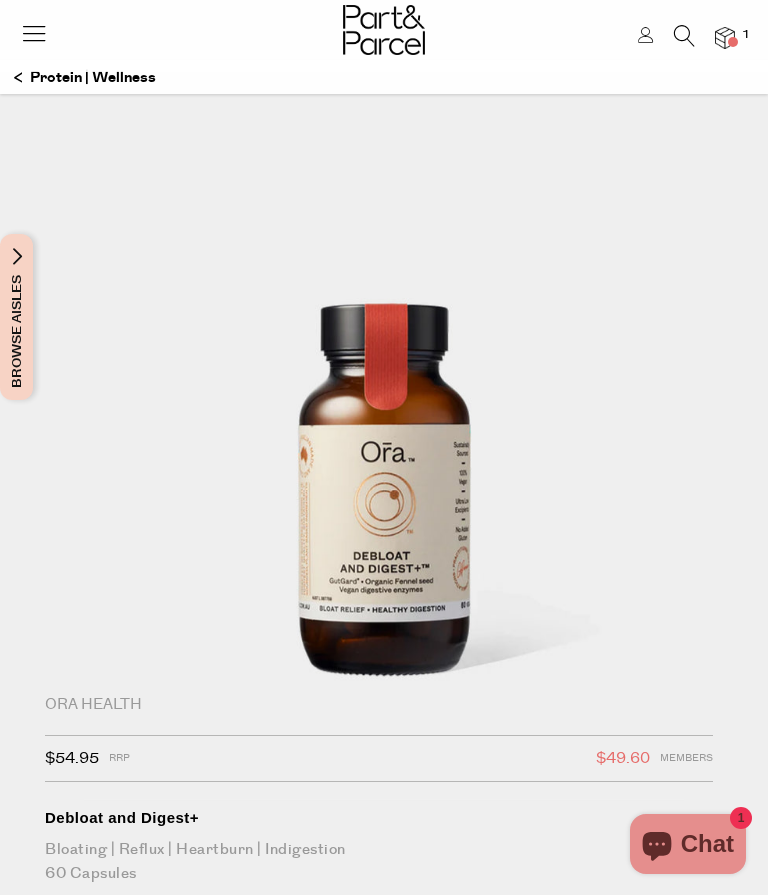 scroll, scrollTop: 0, scrollLeft: 0, axis: both 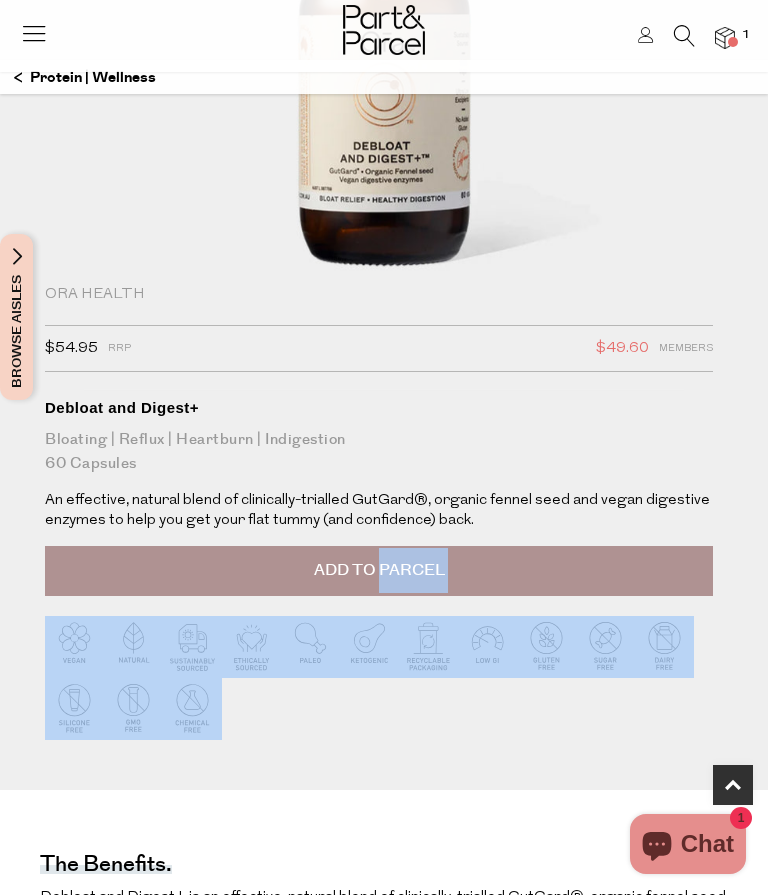 click at bounding box center [379, 698] 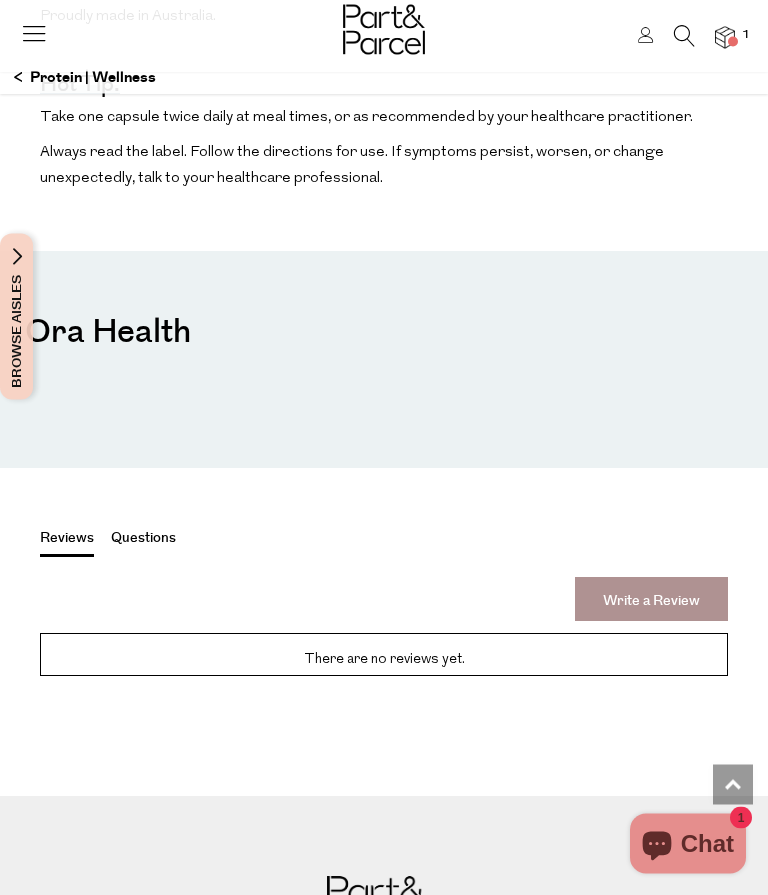 scroll, scrollTop: 2349, scrollLeft: 0, axis: vertical 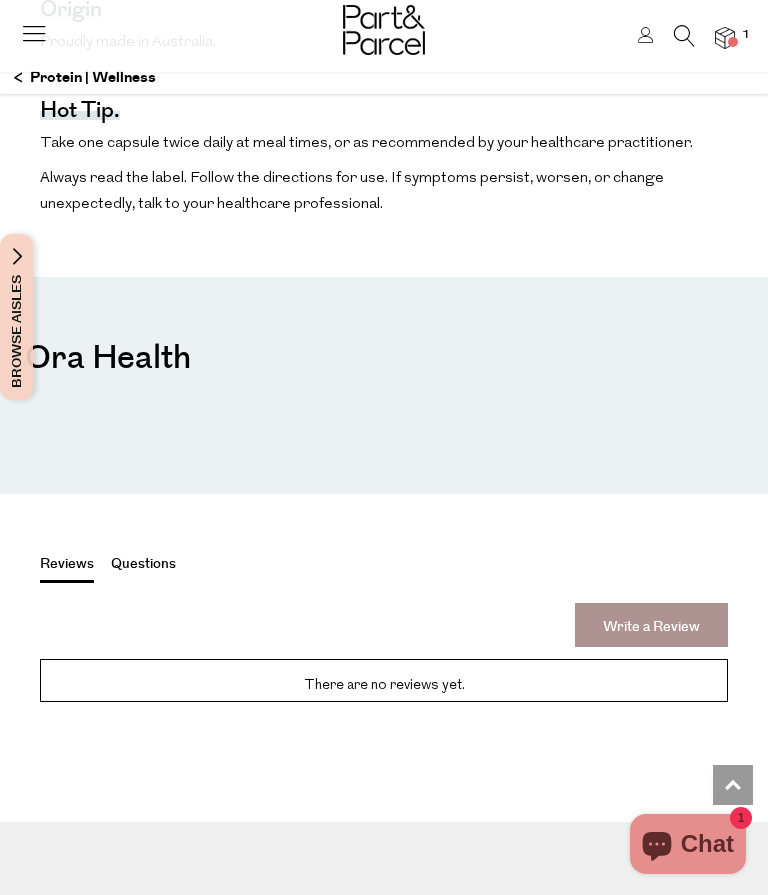 click at bounding box center [733, 785] 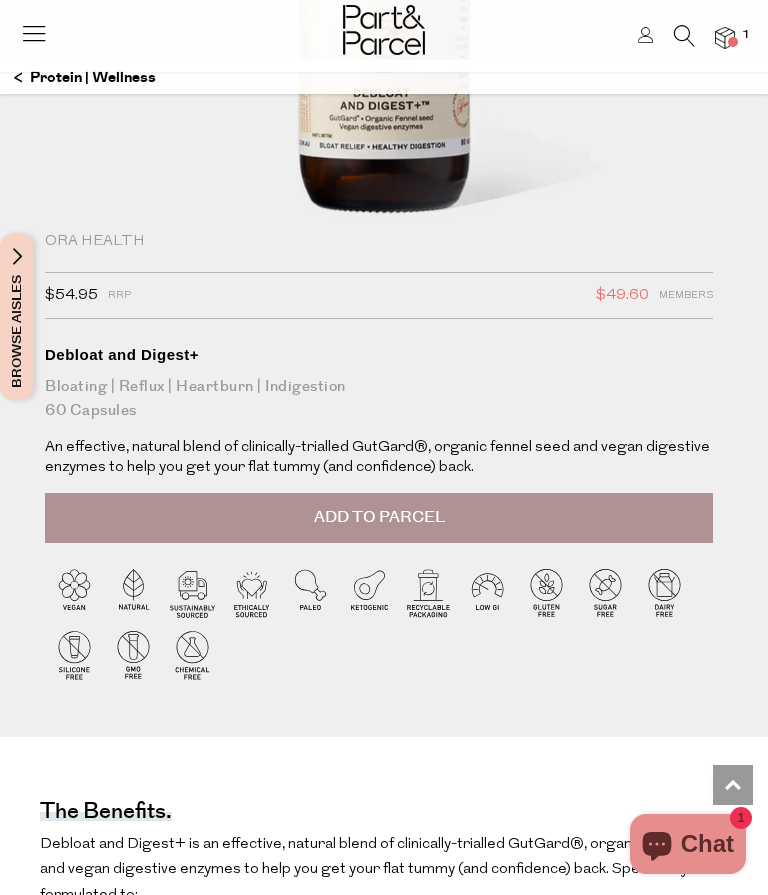 scroll, scrollTop: 0, scrollLeft: 0, axis: both 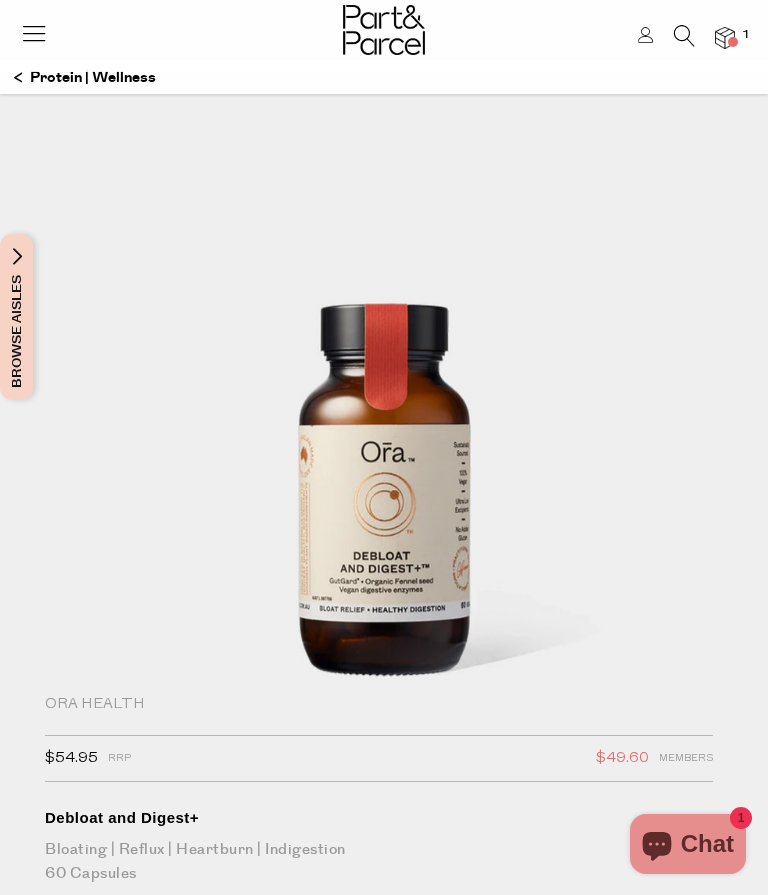 click at bounding box center (725, 38) 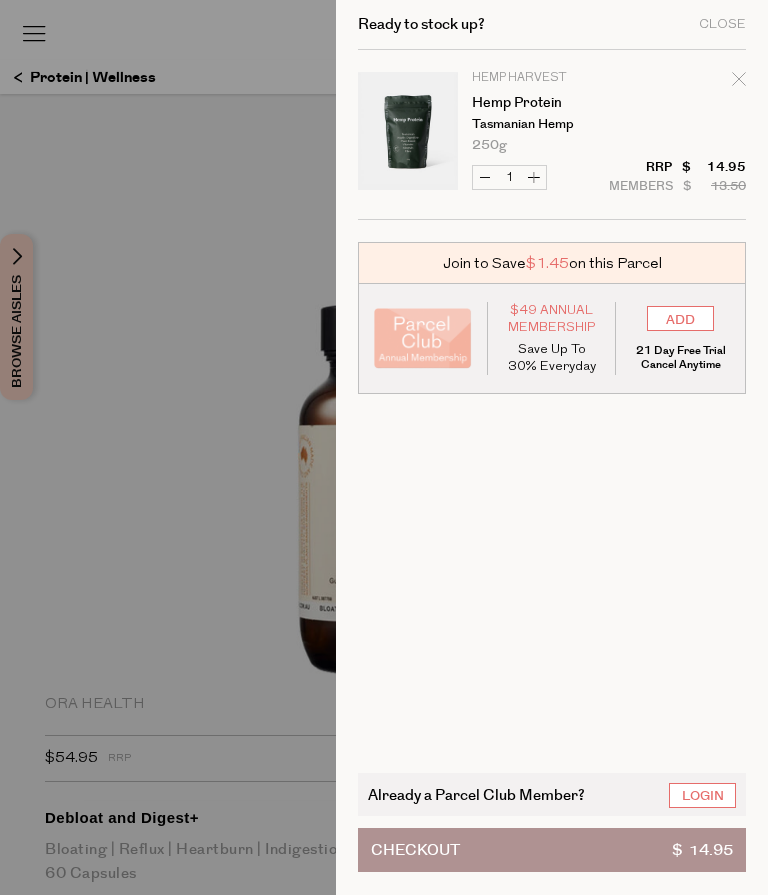 click on "Decrease Hemp Protein" at bounding box center [485, 177] 